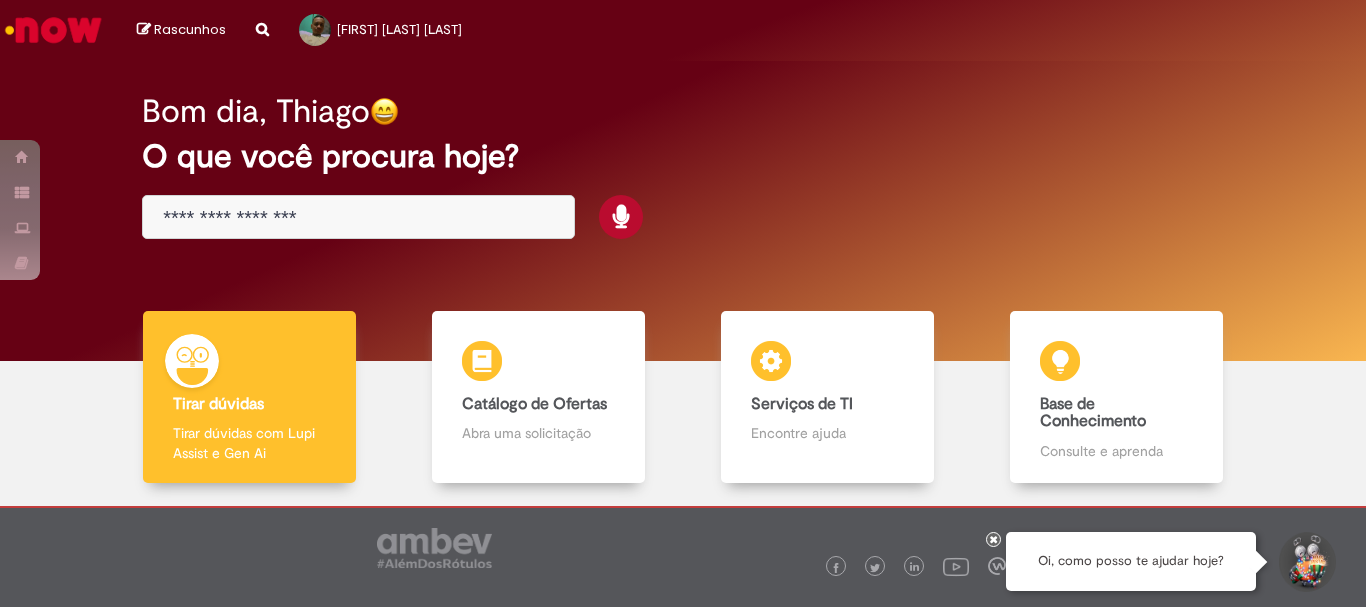 scroll, scrollTop: 0, scrollLeft: 0, axis: both 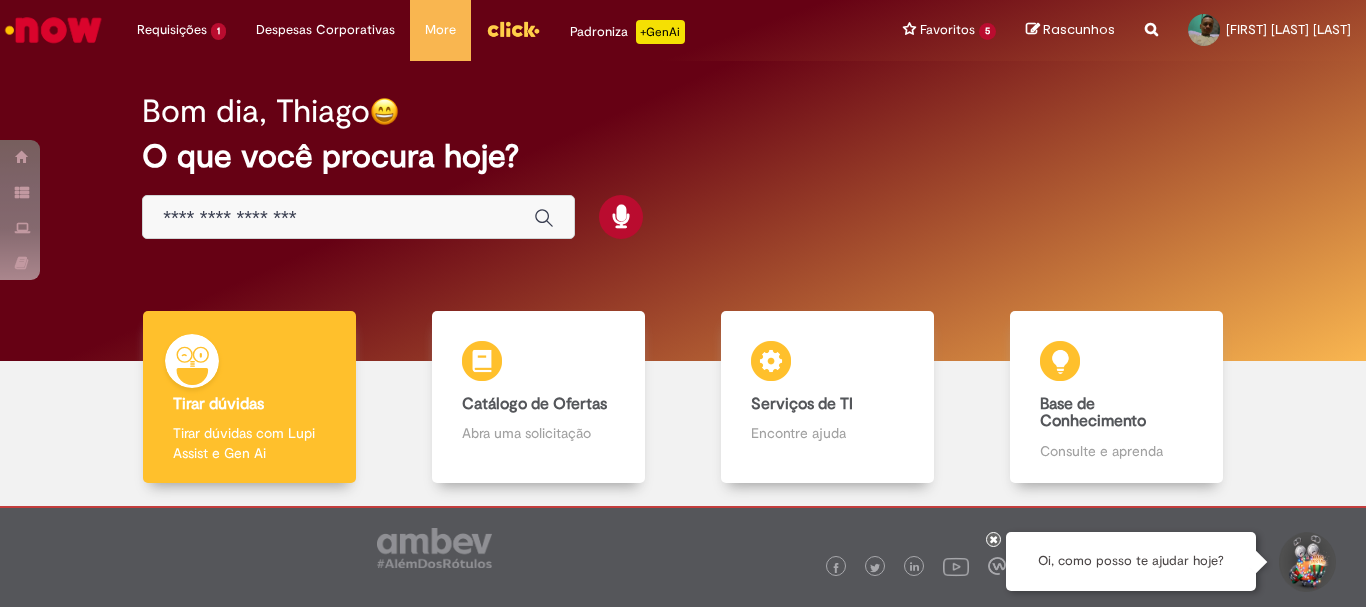 click at bounding box center (358, 217) 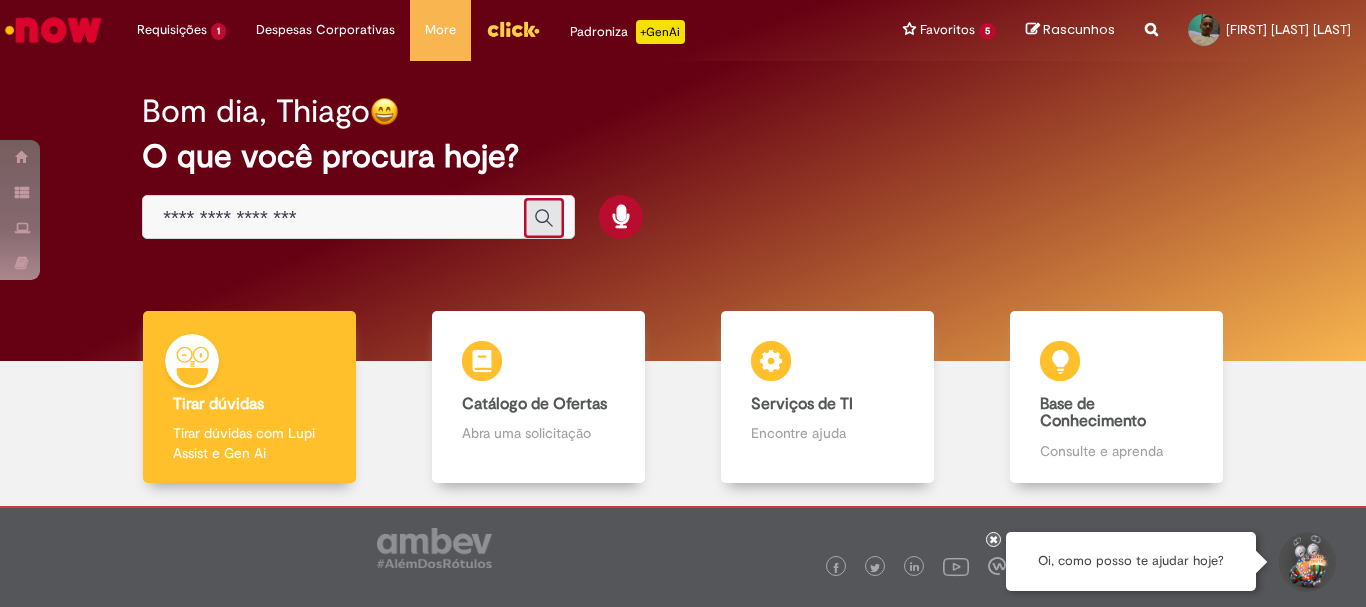 click 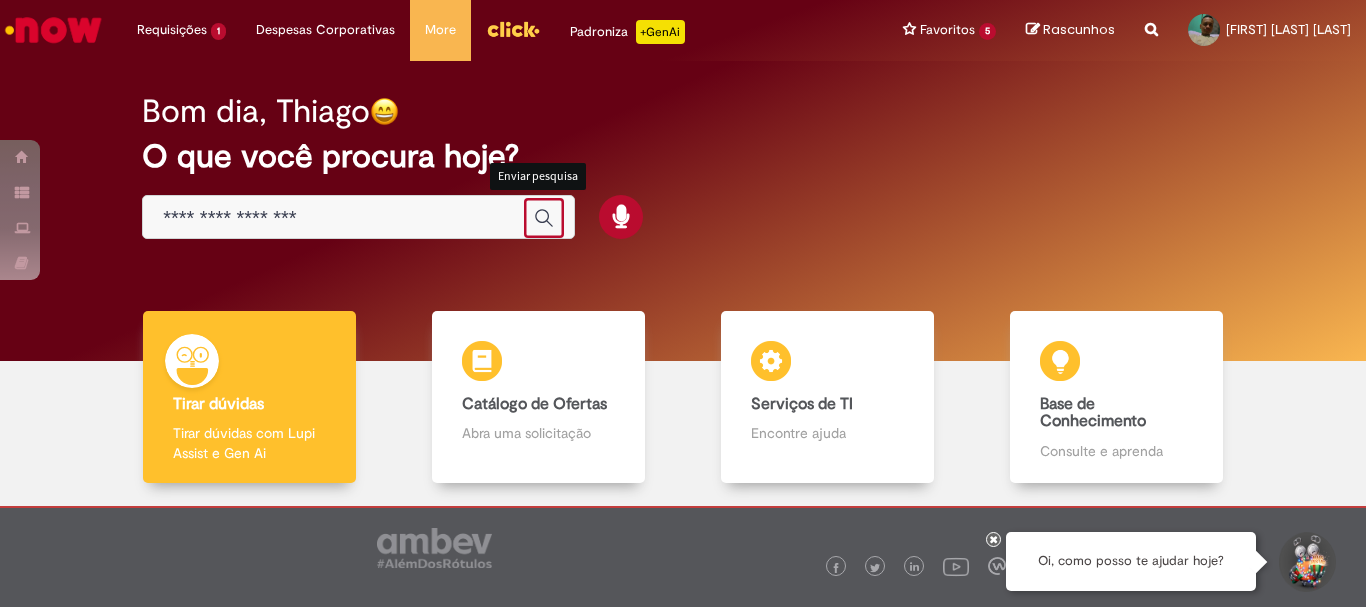 click at bounding box center (338, 218) 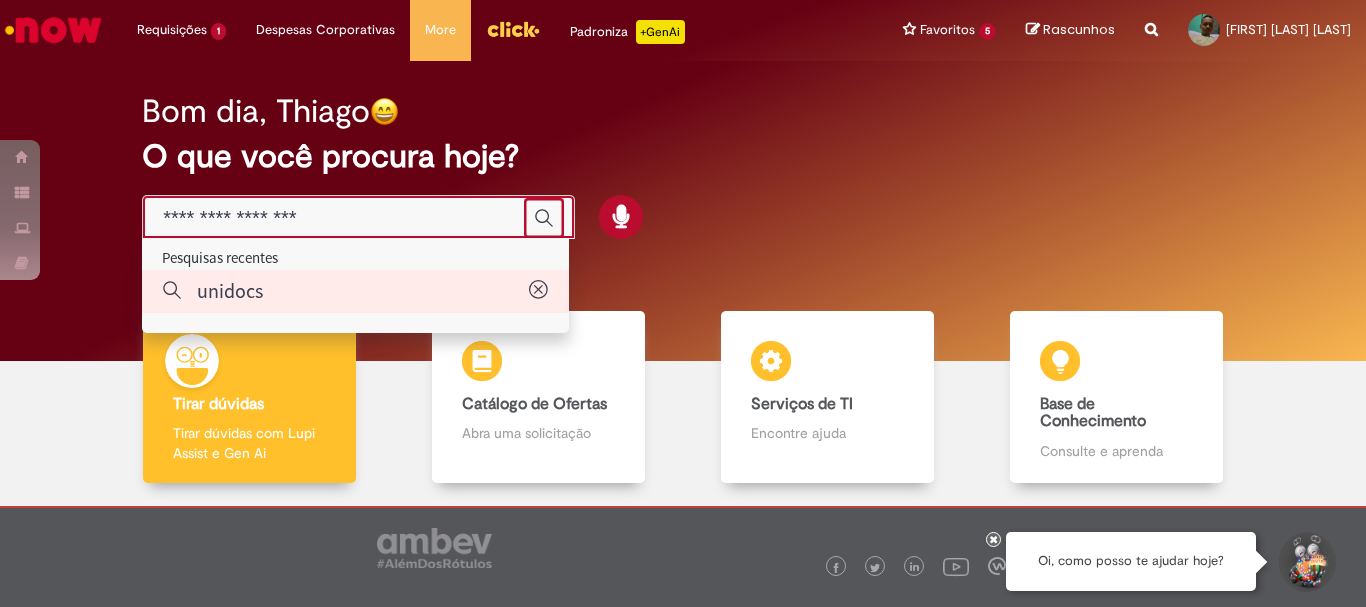 type on "*******" 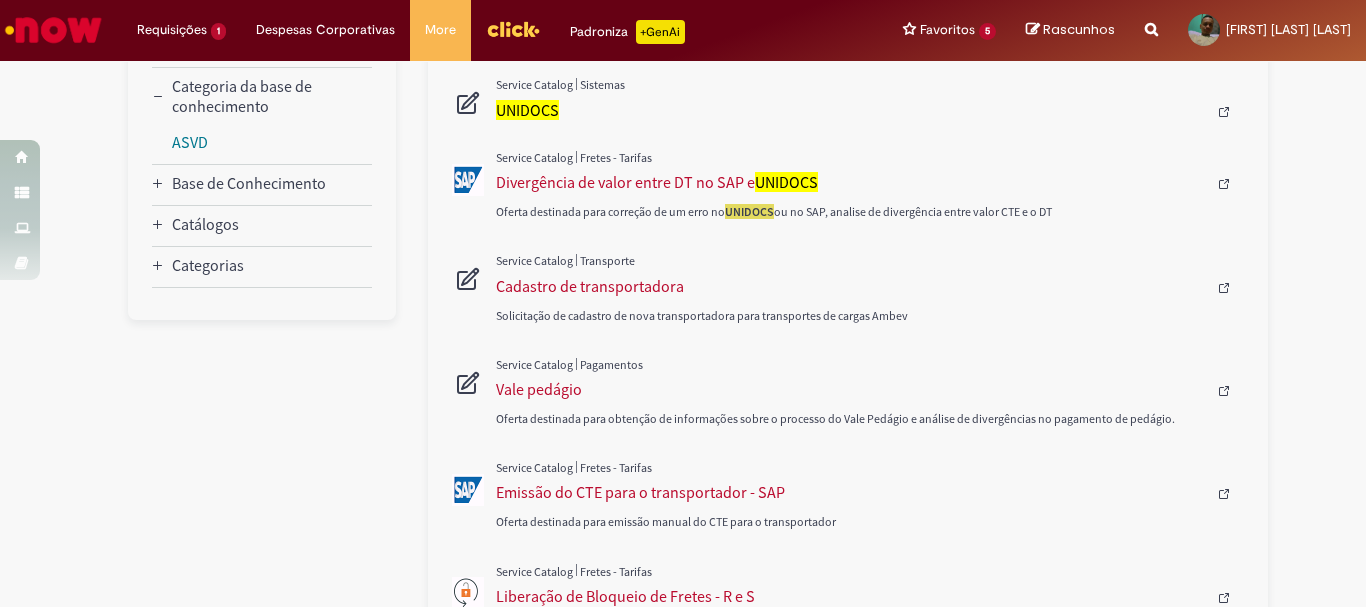 scroll, scrollTop: 400, scrollLeft: 0, axis: vertical 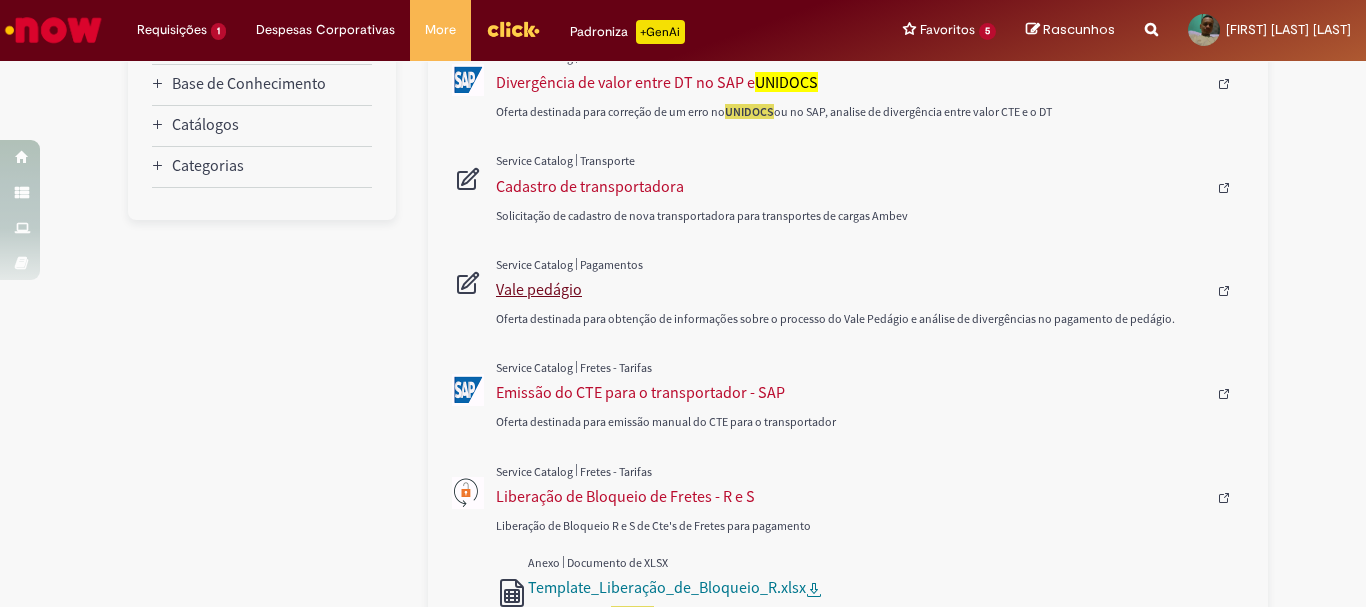 click on "Vale pedágio" at bounding box center [851, 289] 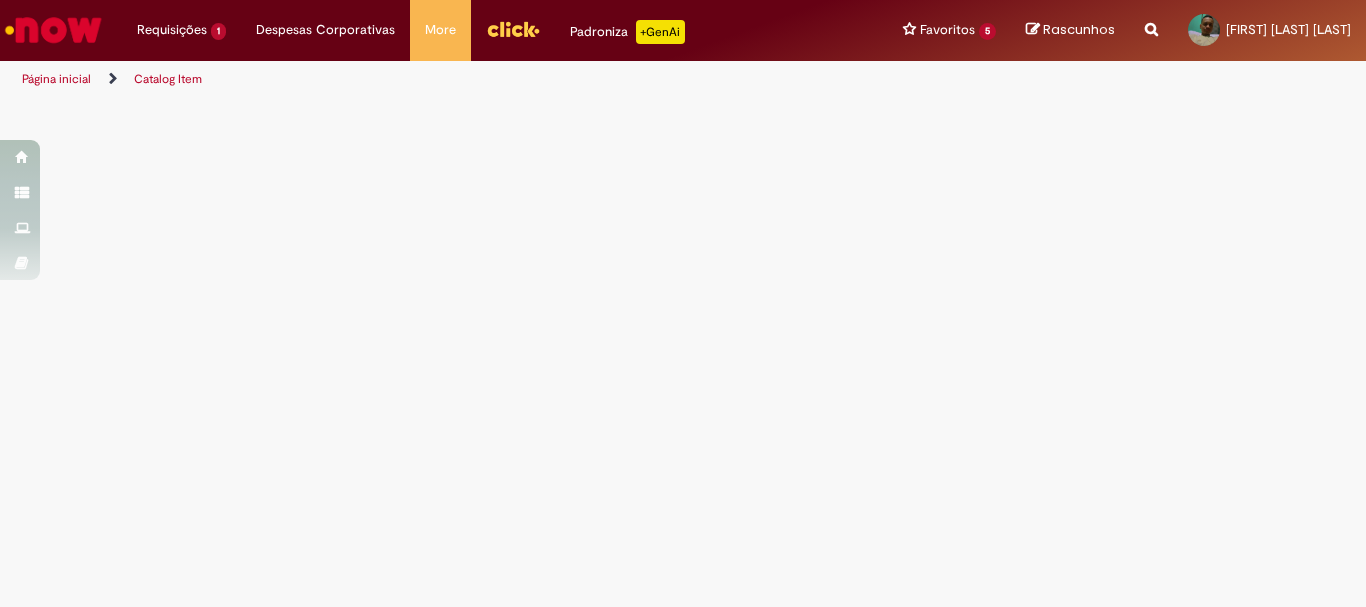 scroll, scrollTop: 0, scrollLeft: 0, axis: both 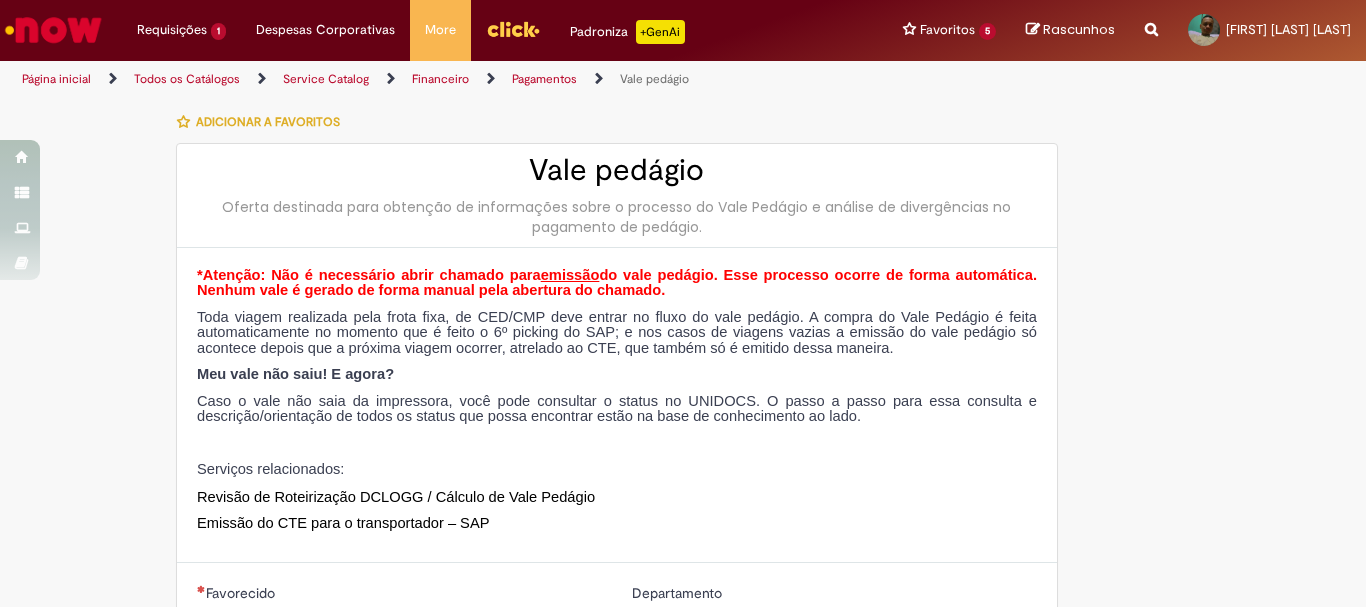 type on "********" 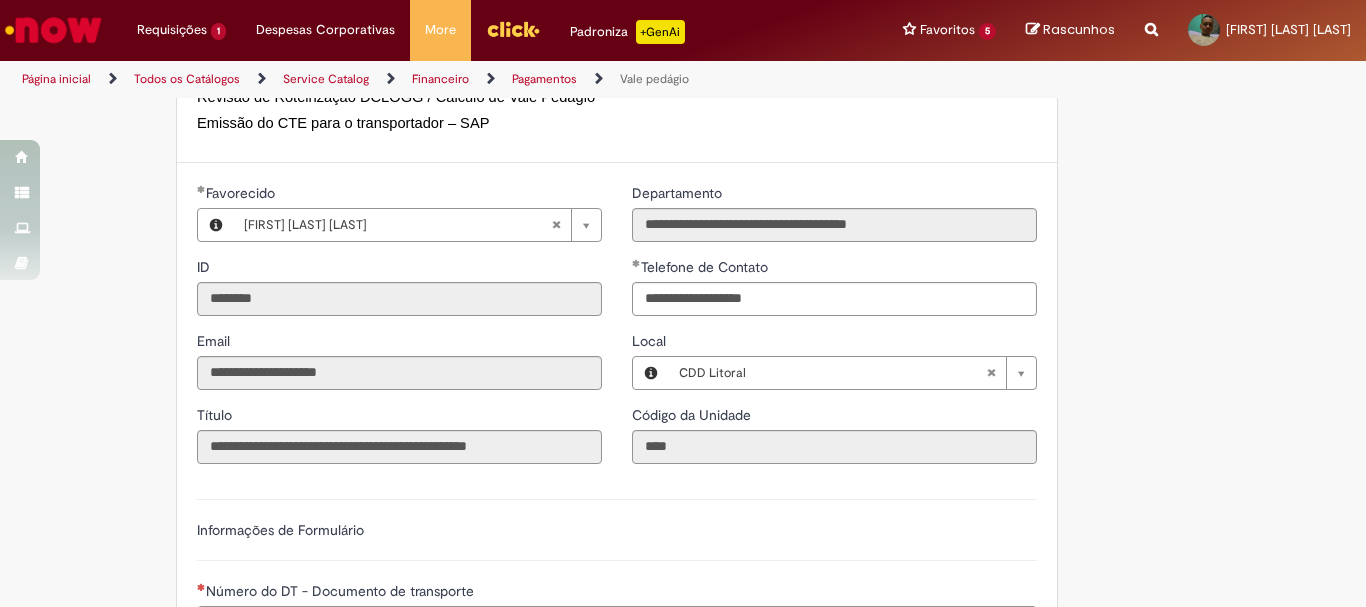 scroll, scrollTop: 600, scrollLeft: 0, axis: vertical 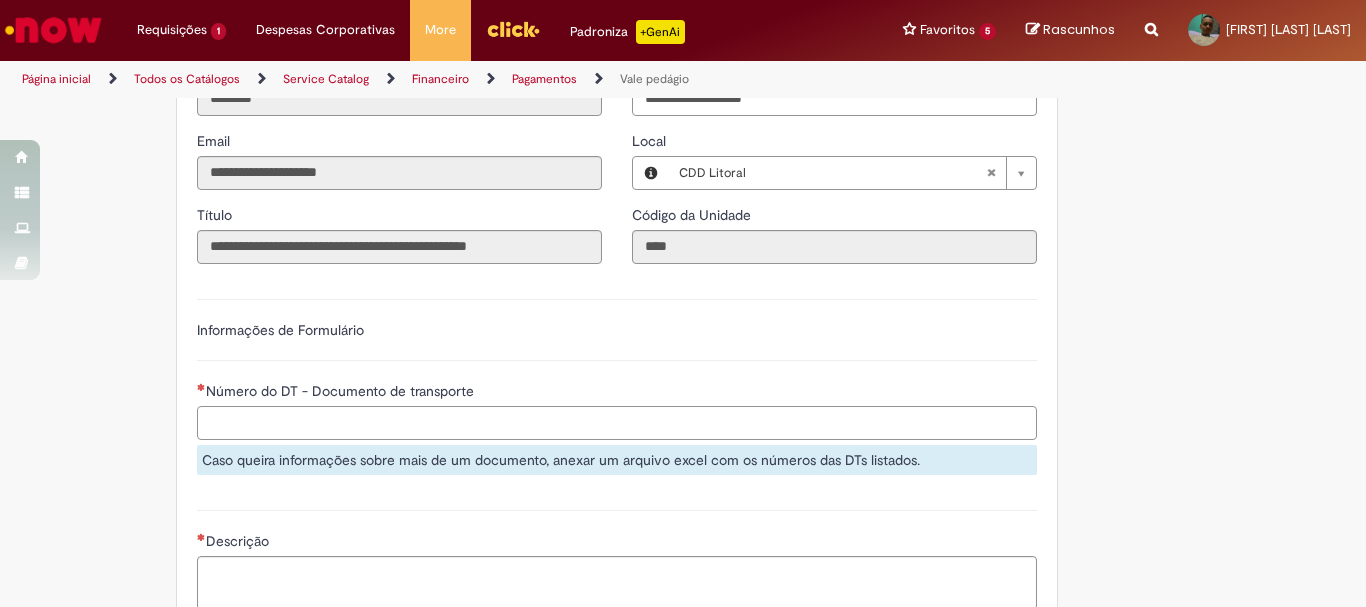 click on "Número do DT - Documento de transporte" at bounding box center [617, 423] 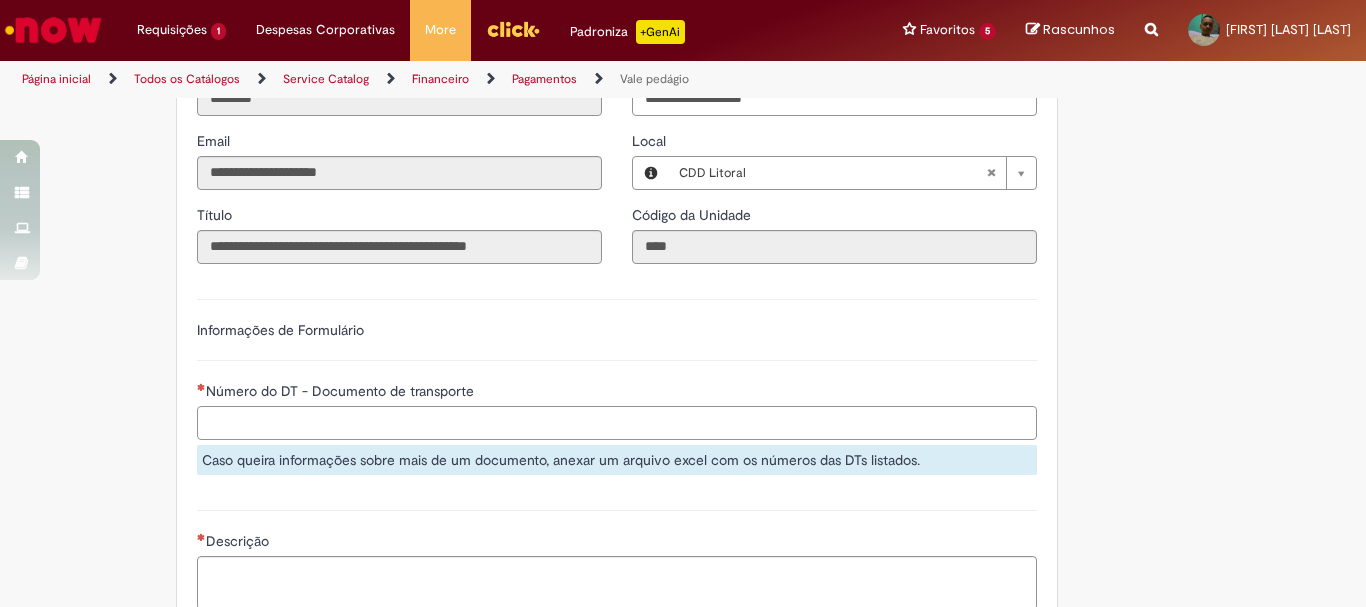 click on "Número do DT - Documento de transporte" at bounding box center [617, 423] 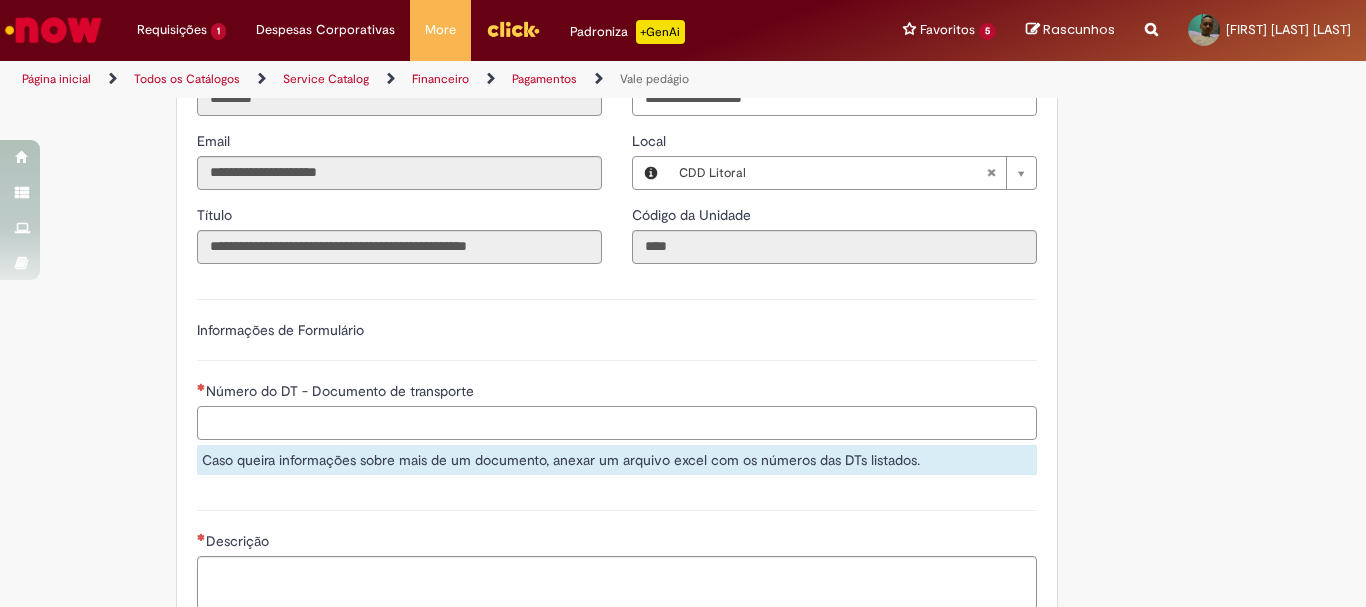 paste on "**********" 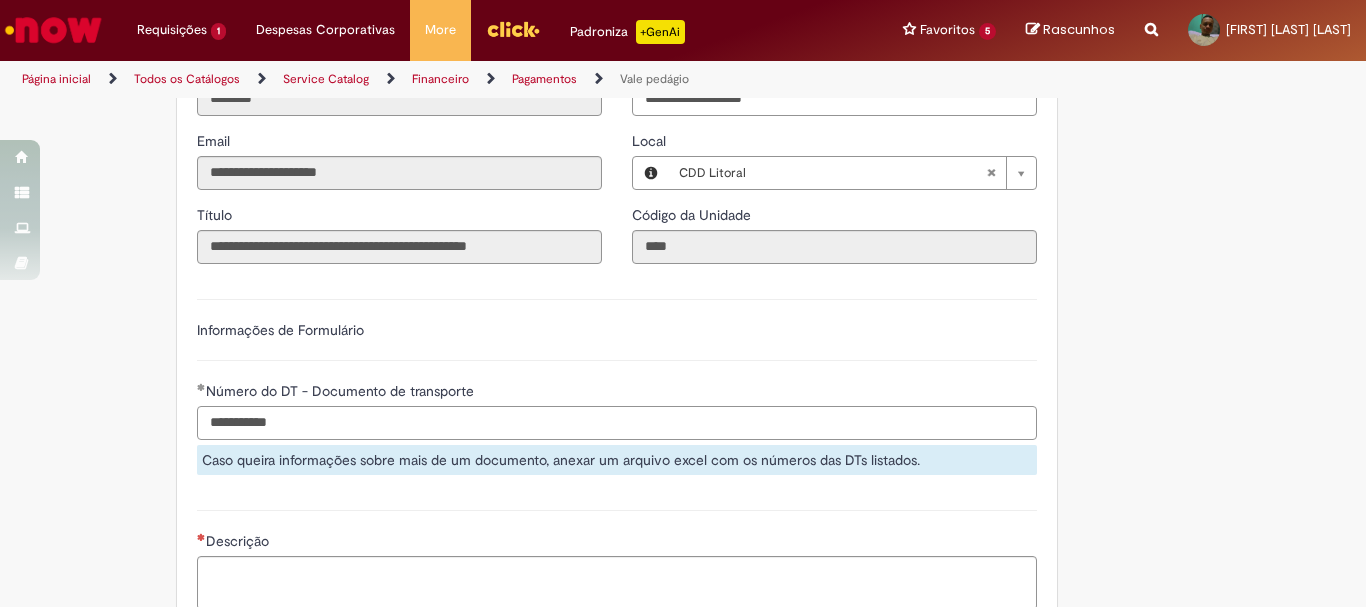 scroll, scrollTop: 400, scrollLeft: 0, axis: vertical 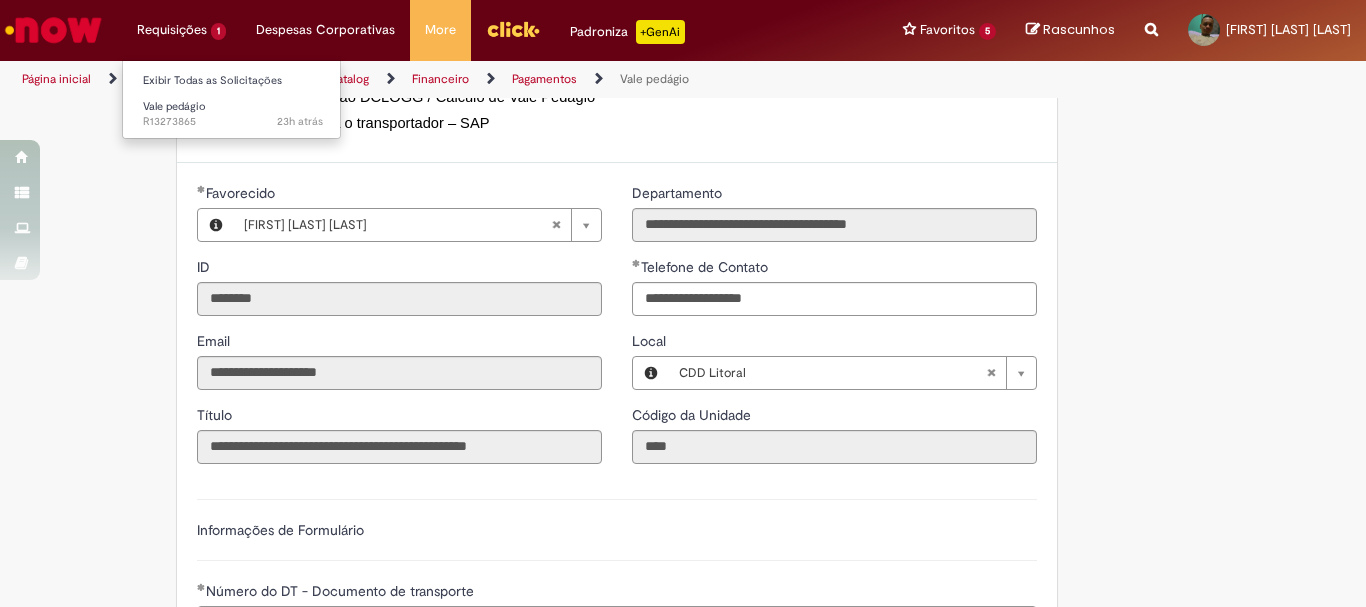 type on "**********" 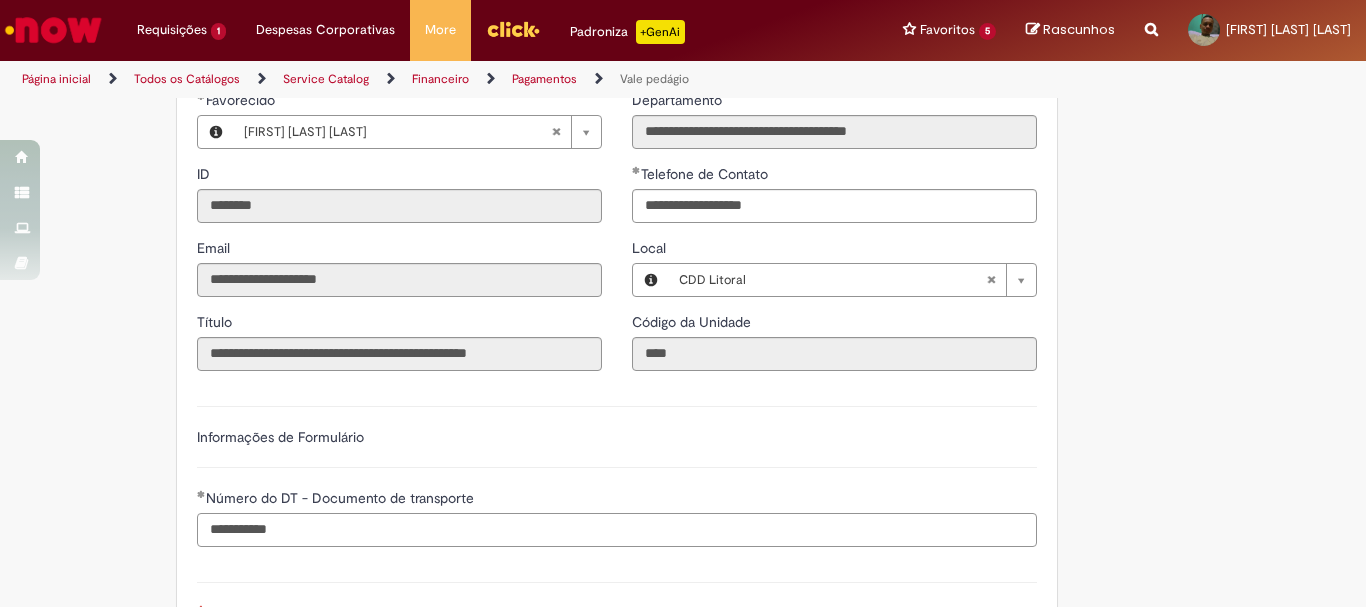 scroll, scrollTop: 393, scrollLeft: 0, axis: vertical 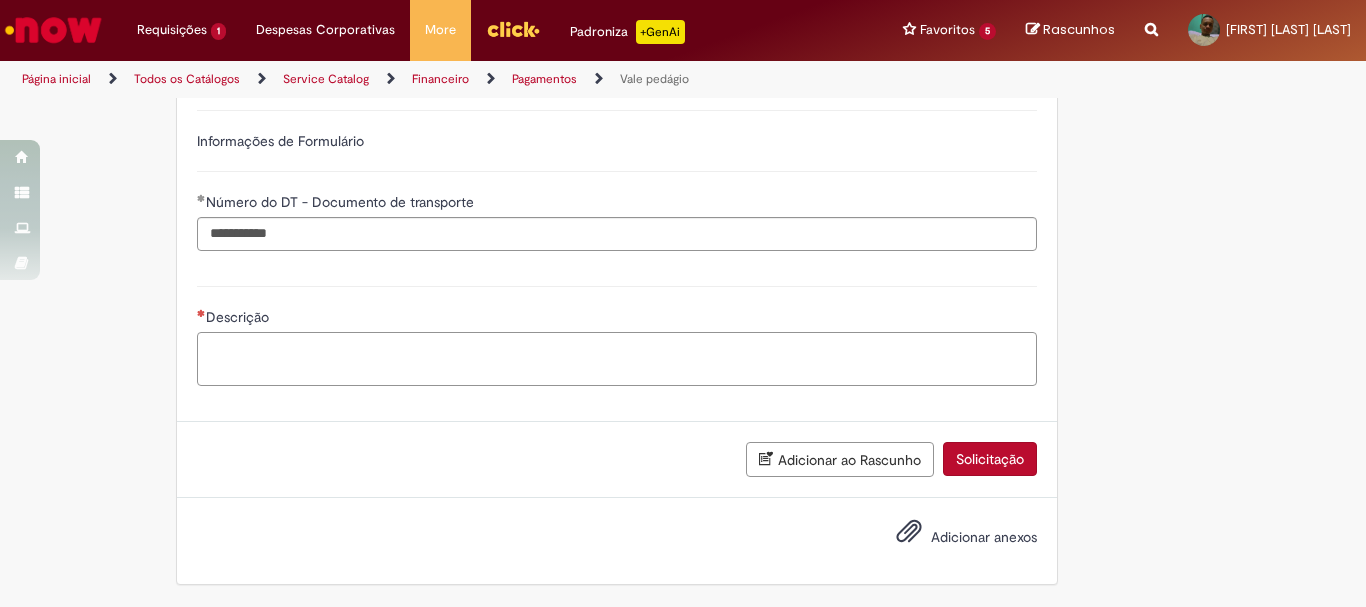 click on "Descrição" at bounding box center (617, 359) 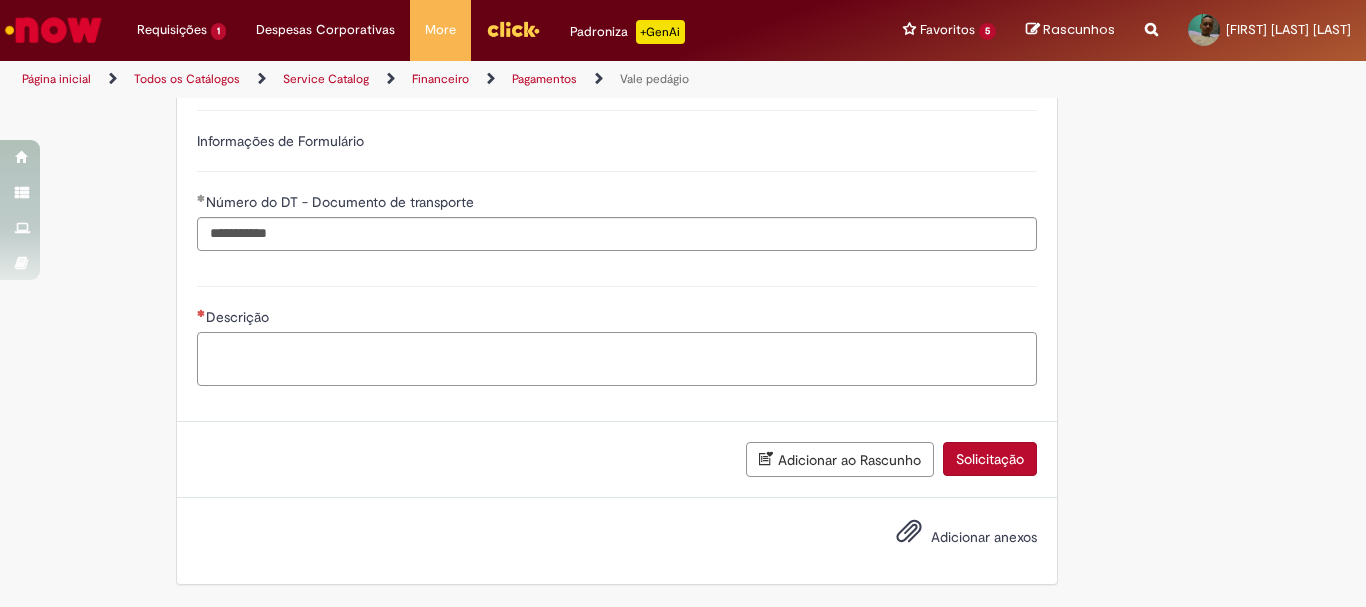 paste on "**********" 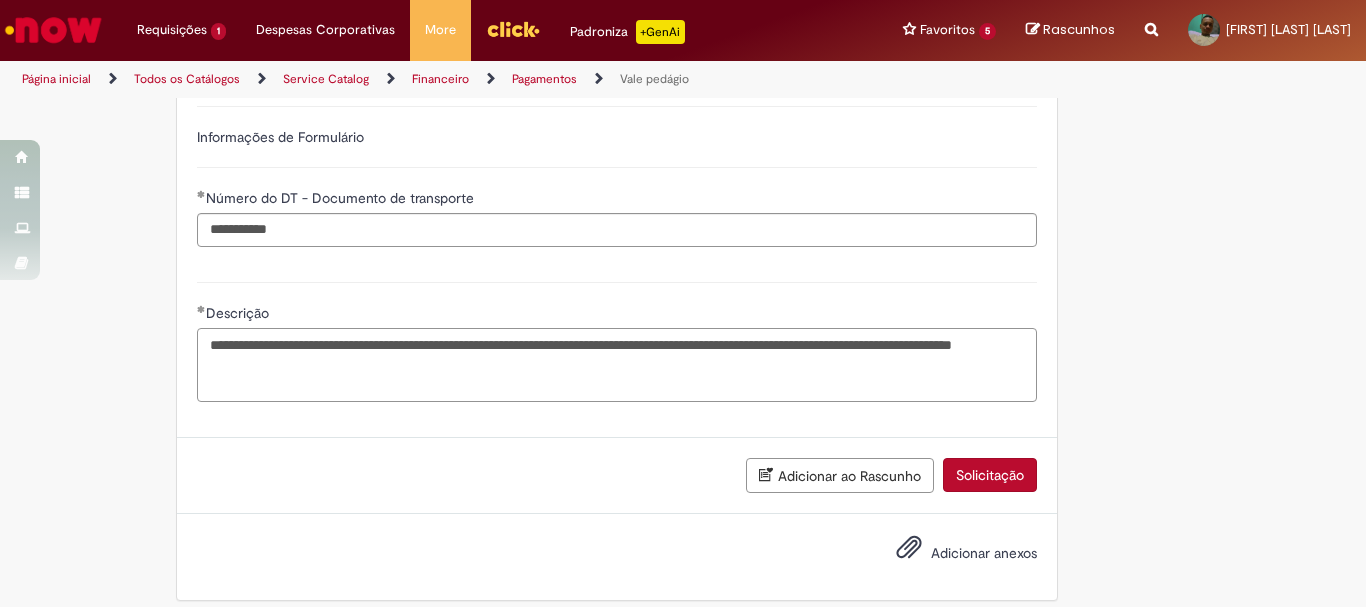 click on "**********" at bounding box center [617, 365] 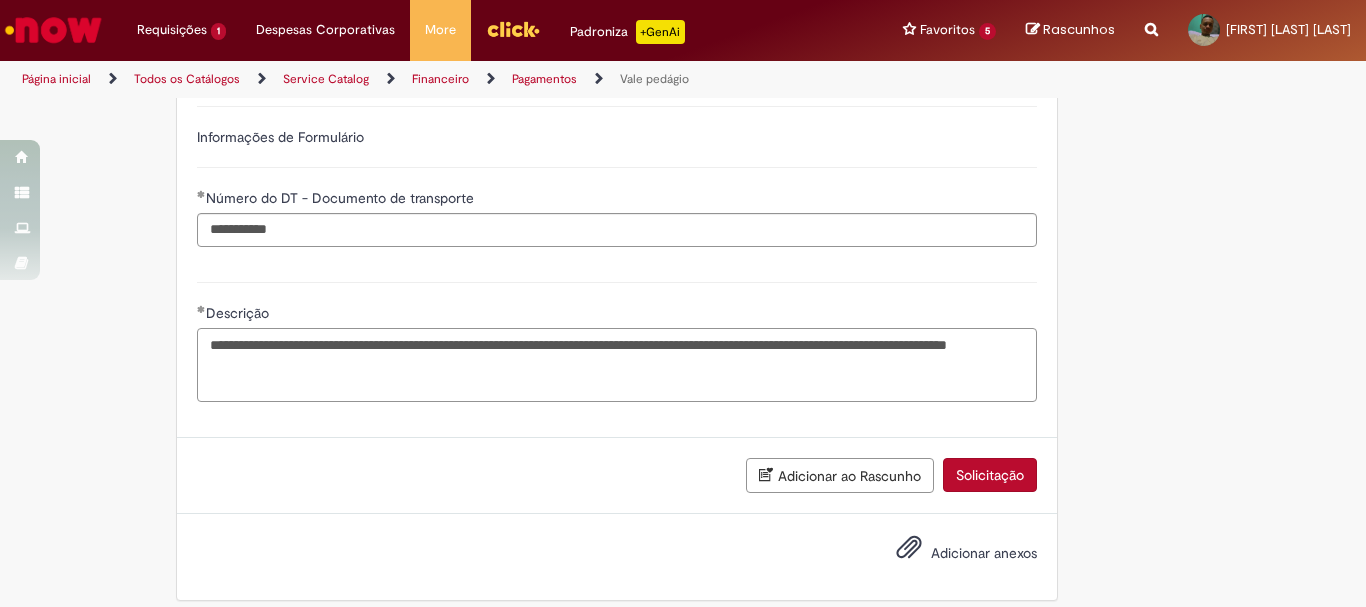 click on "**********" at bounding box center (617, 365) 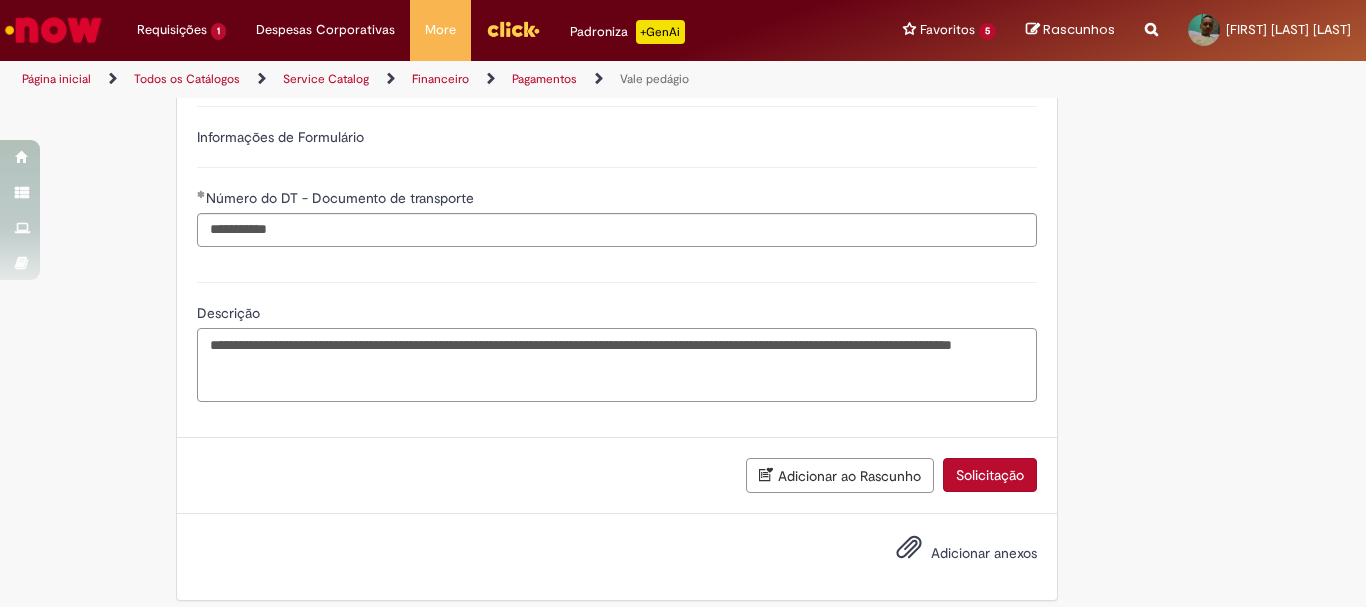 click on "**********" at bounding box center [617, 365] 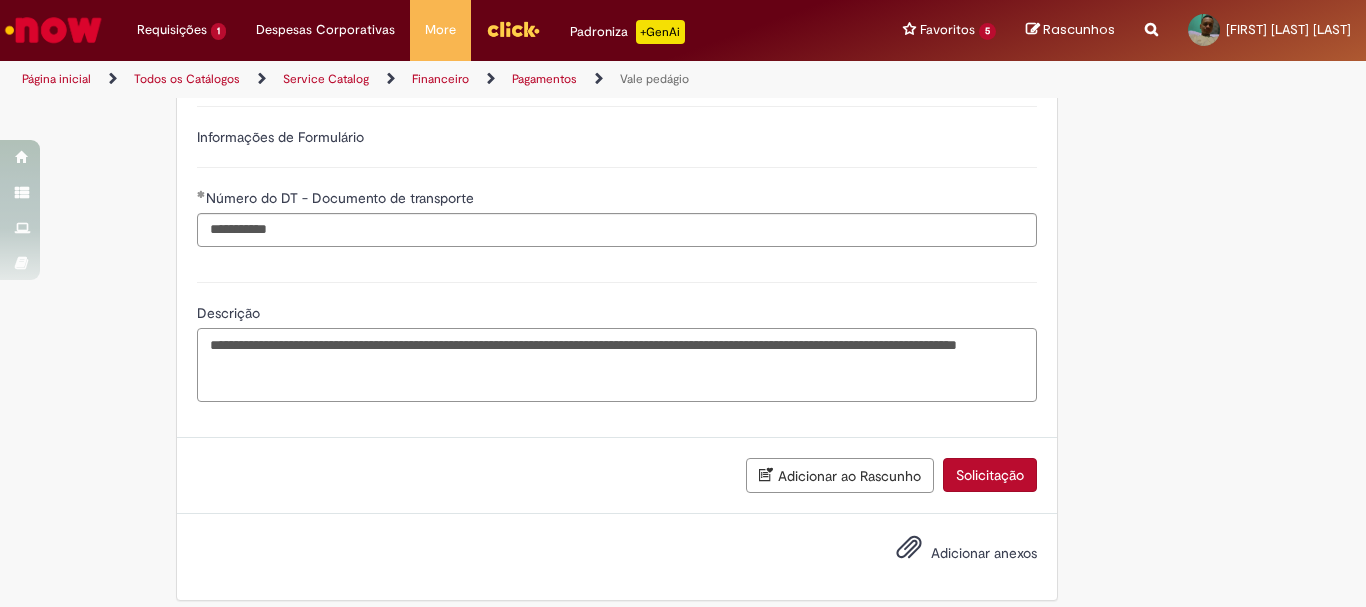 click on "**********" at bounding box center [617, 365] 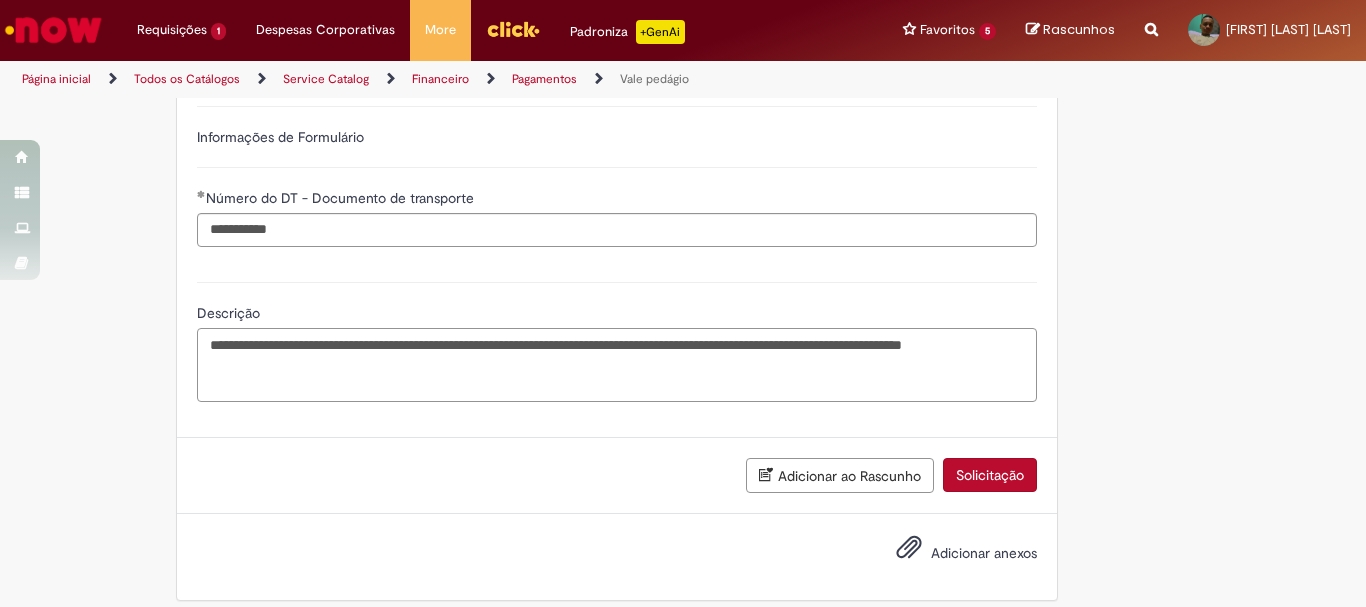 type on "**********" 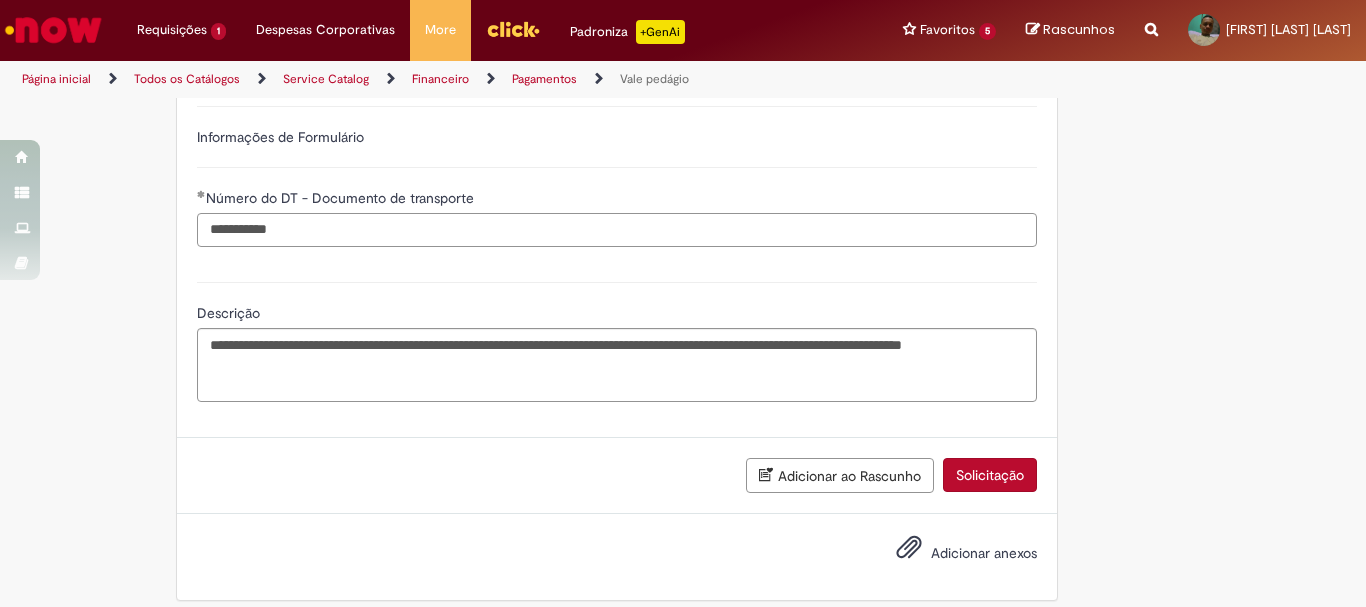 click on "**********" at bounding box center [617, 230] 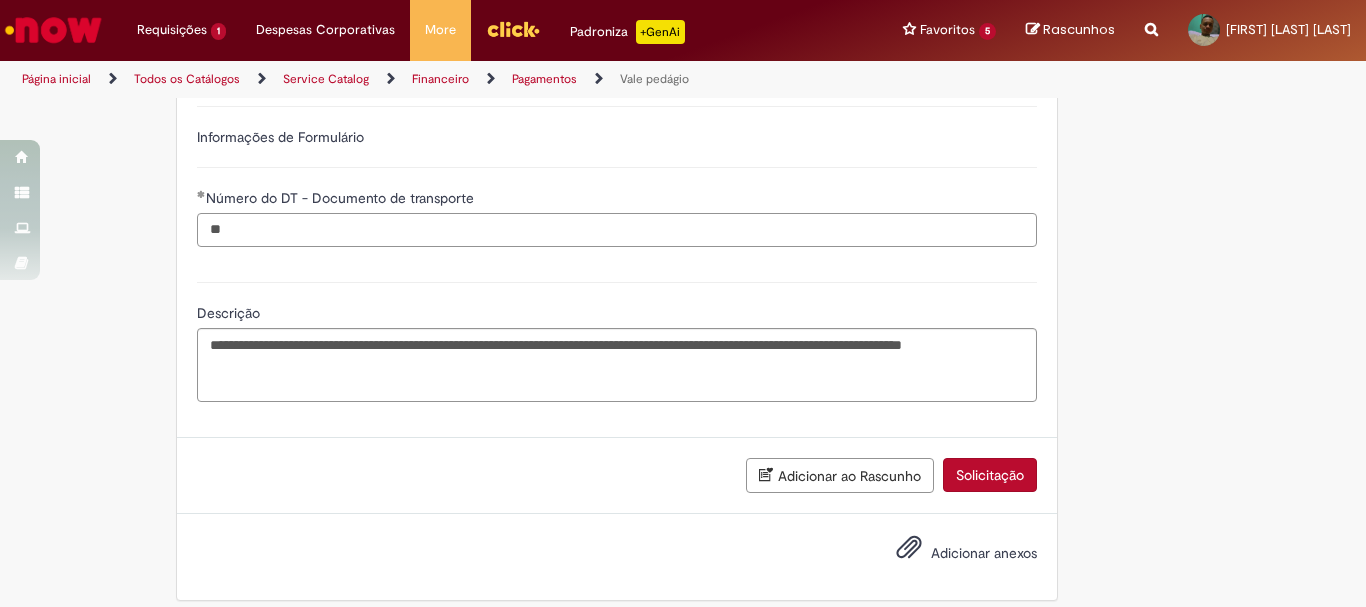 type on "*" 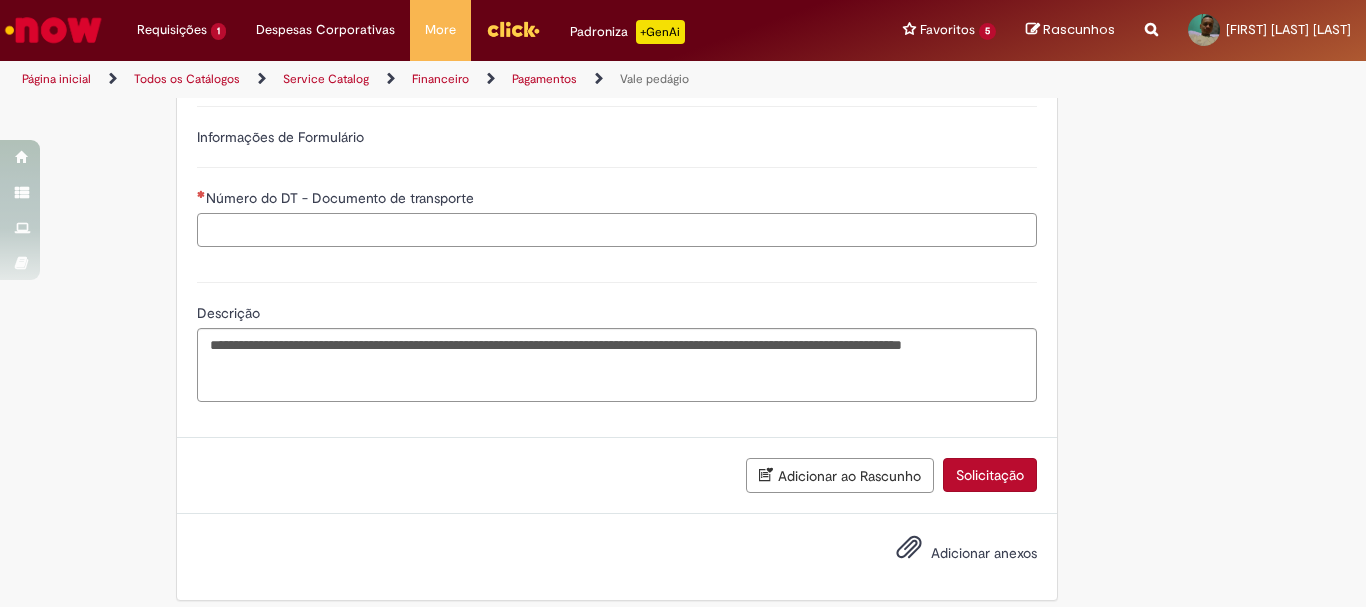 paste on "**********" 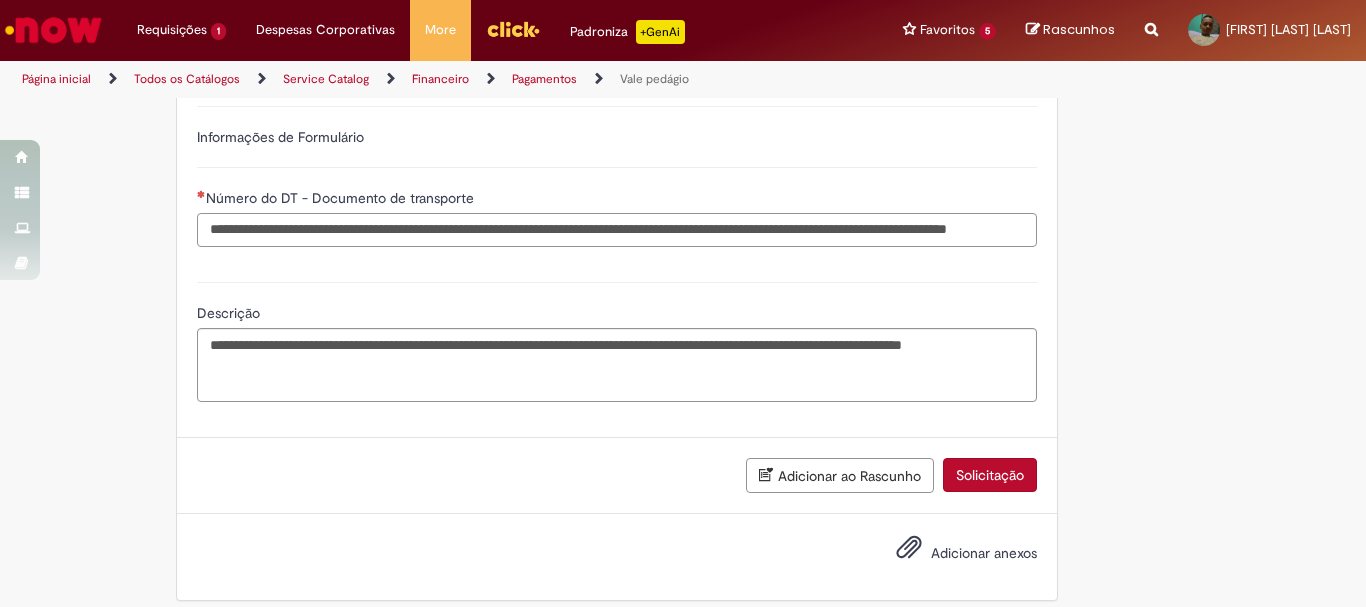 scroll, scrollTop: 0, scrollLeft: 121, axis: horizontal 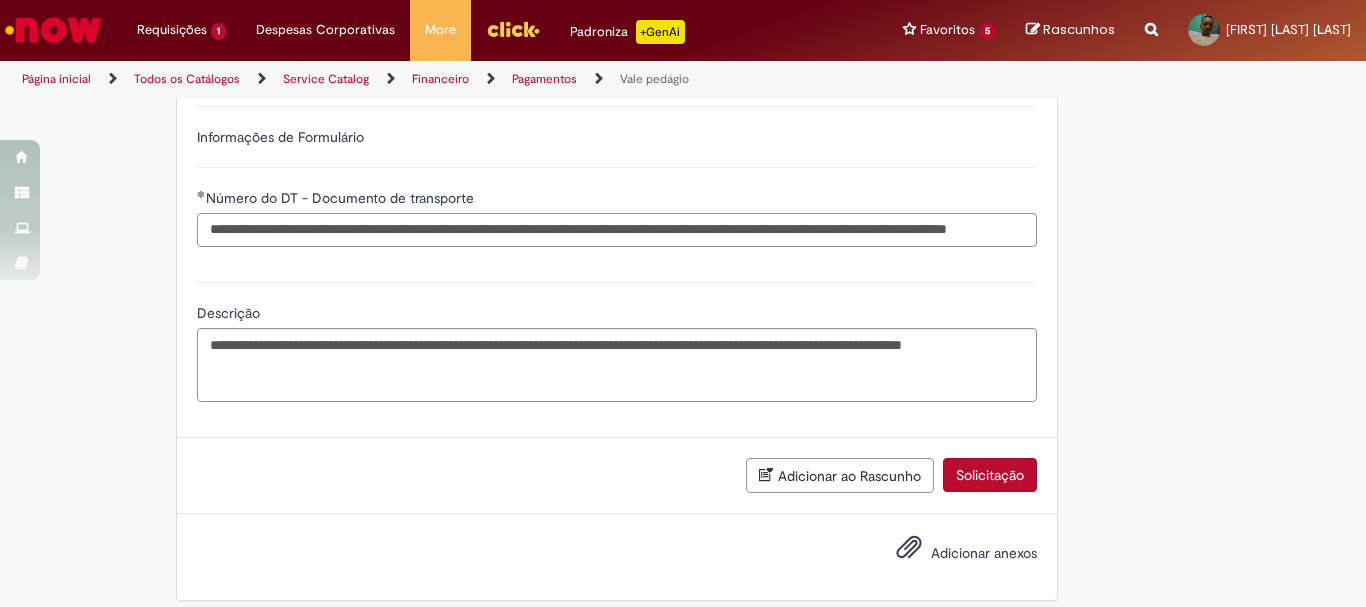 click on "**********" at bounding box center (617, 230) 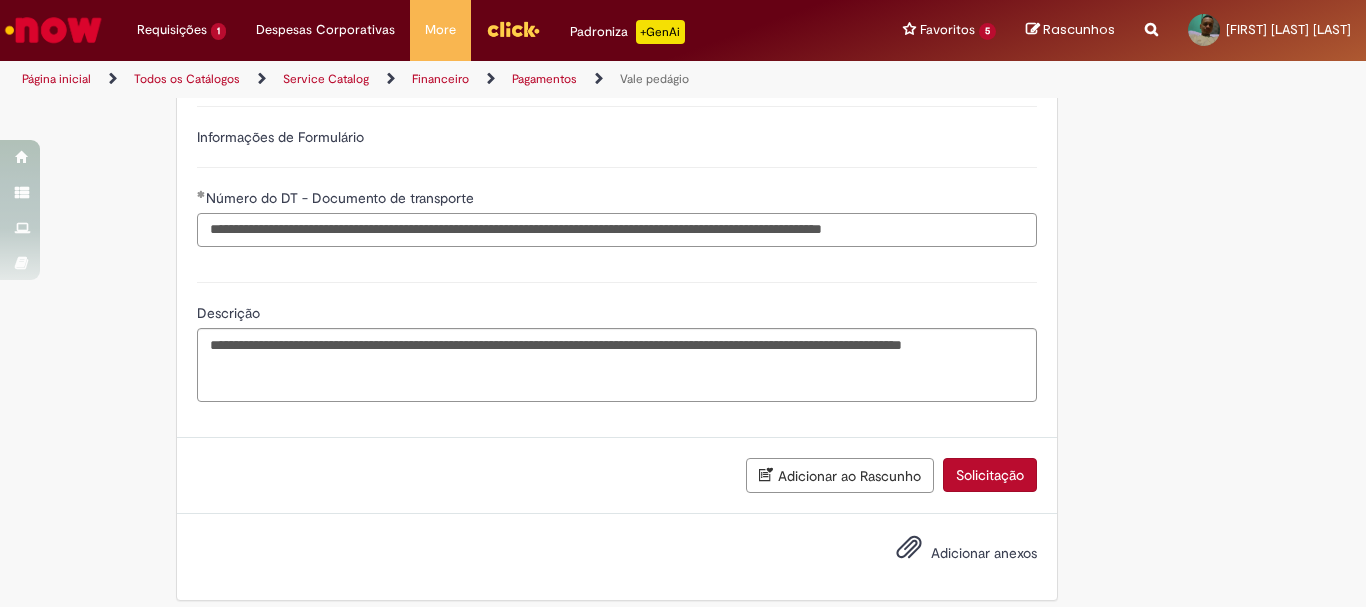 scroll, scrollTop: 0, scrollLeft: 0, axis: both 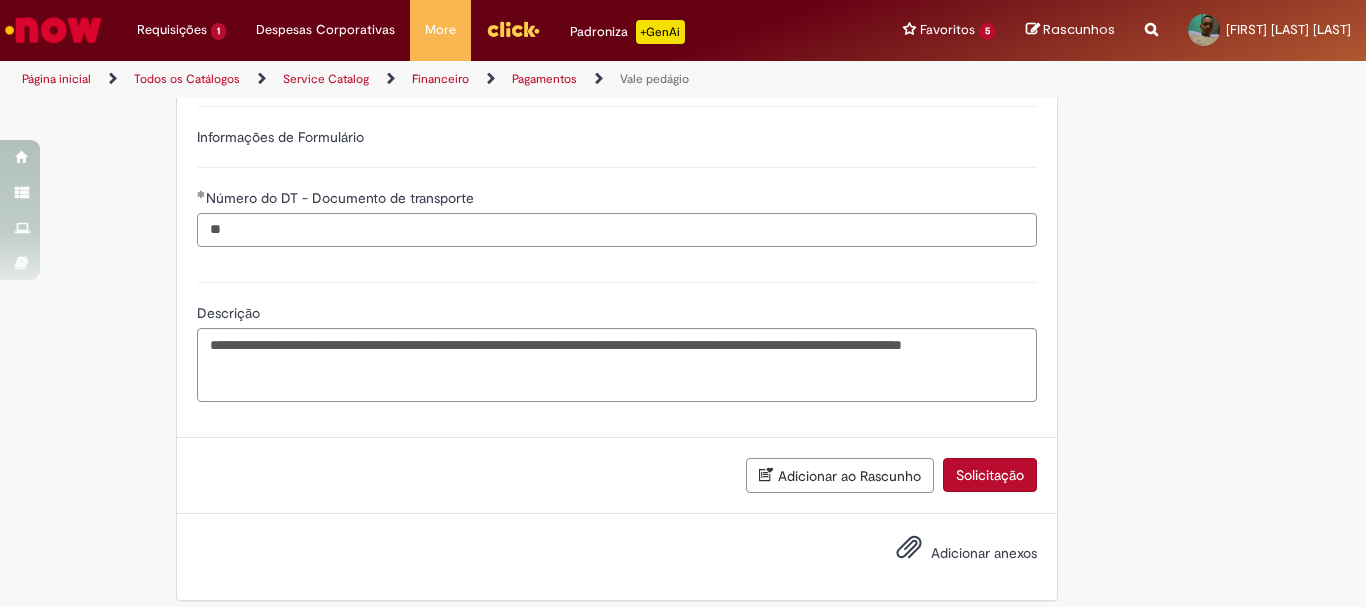 type on "*" 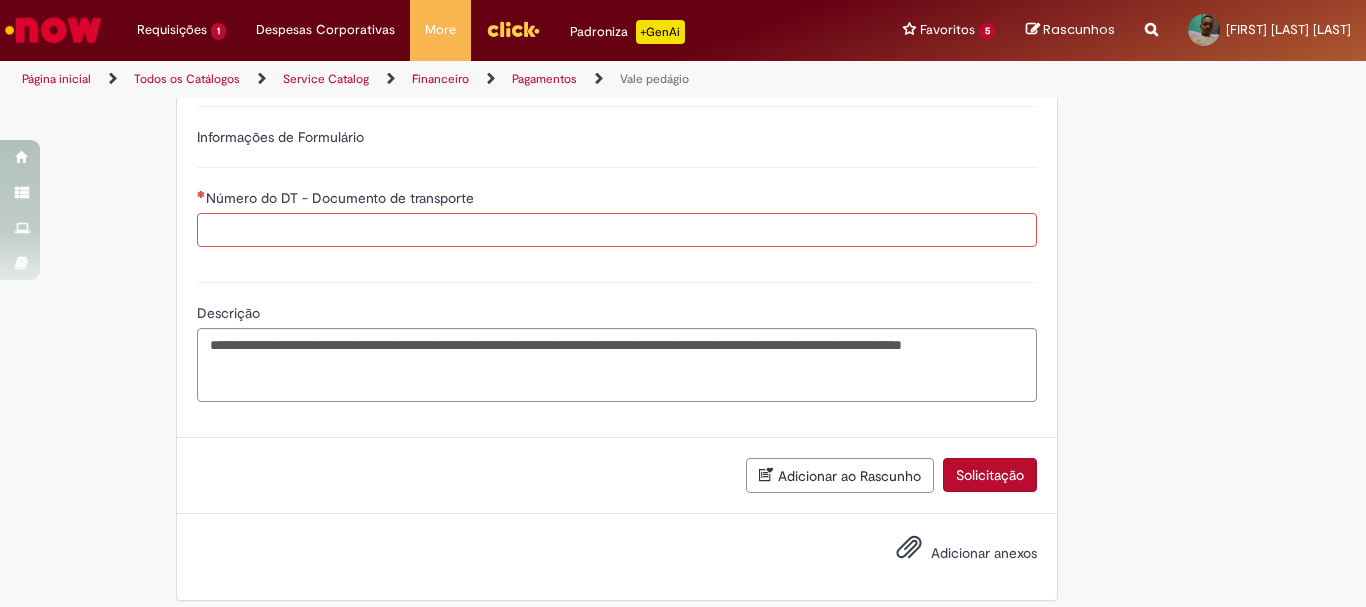 click on "Número do DT - Documento de transporte" at bounding box center (617, 230) 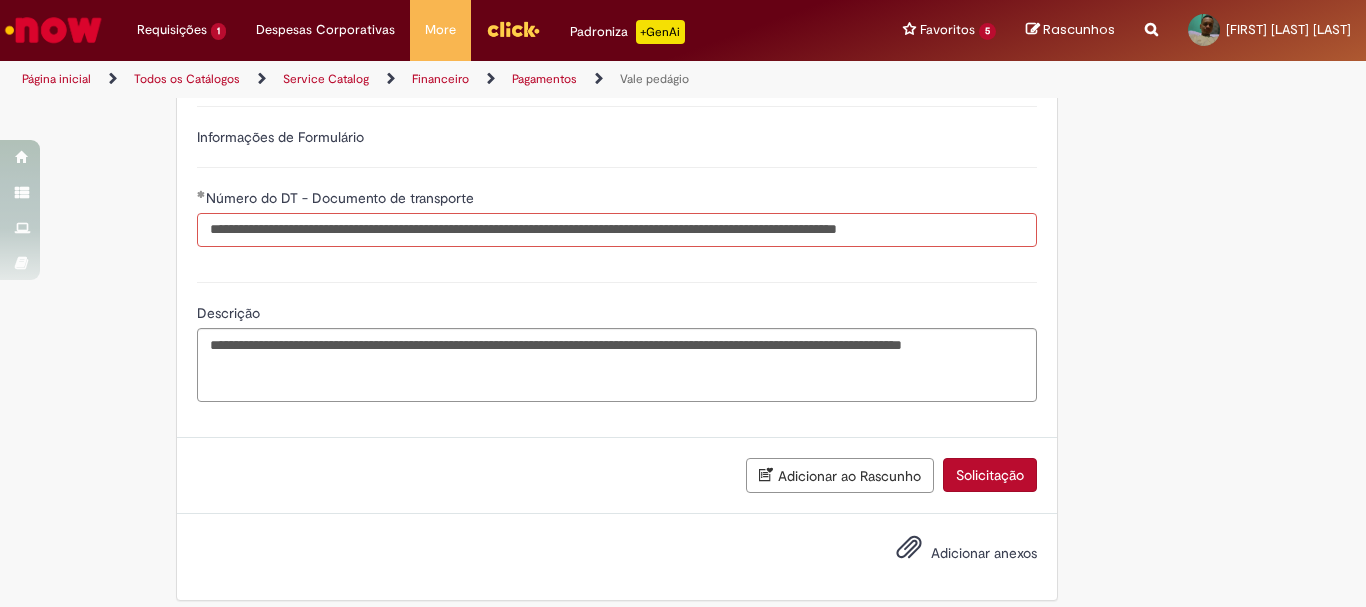 scroll, scrollTop: 0, scrollLeft: 0, axis: both 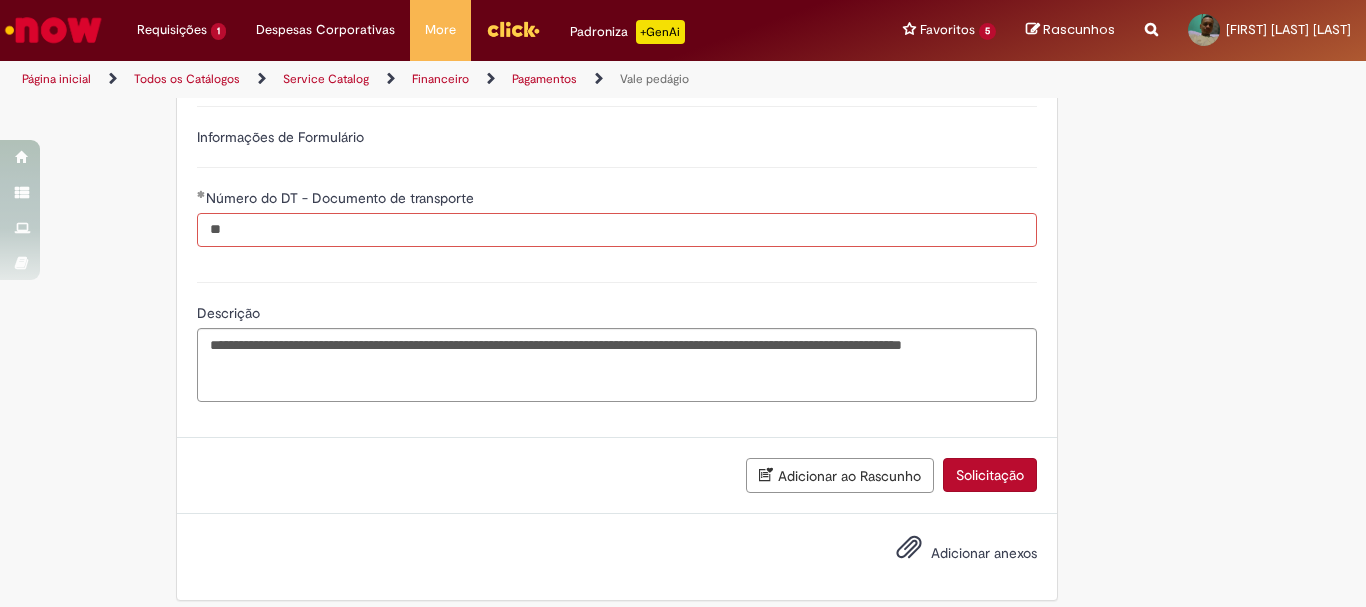 type on "*" 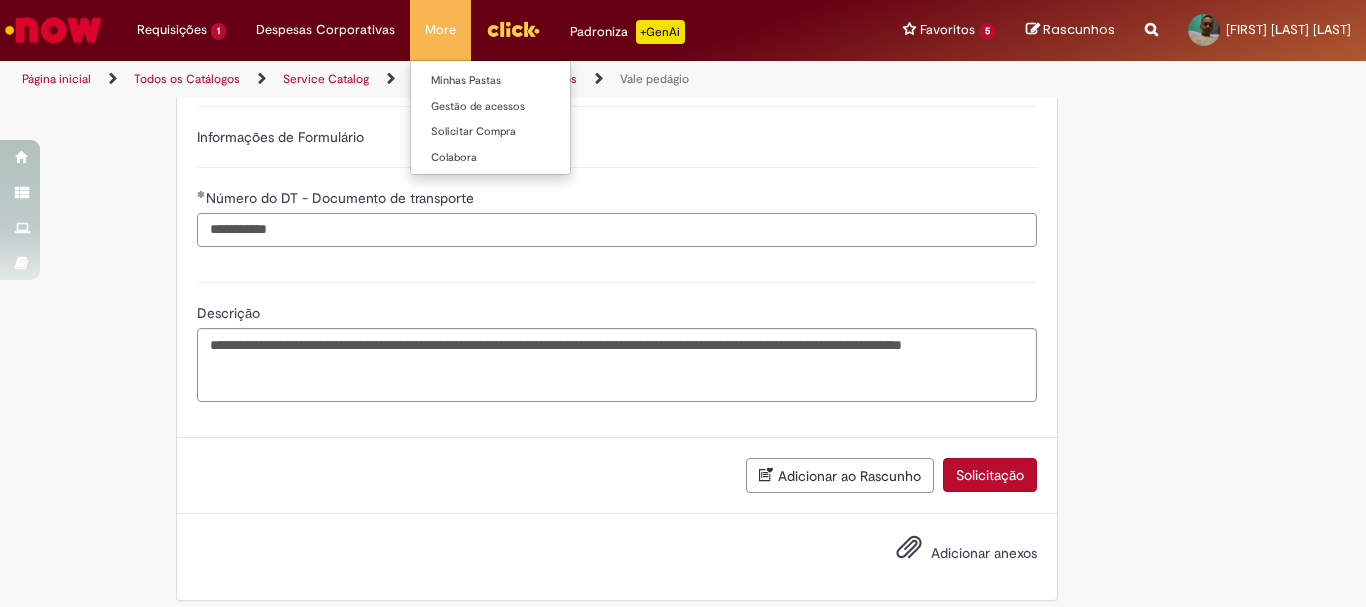 type on "**********" 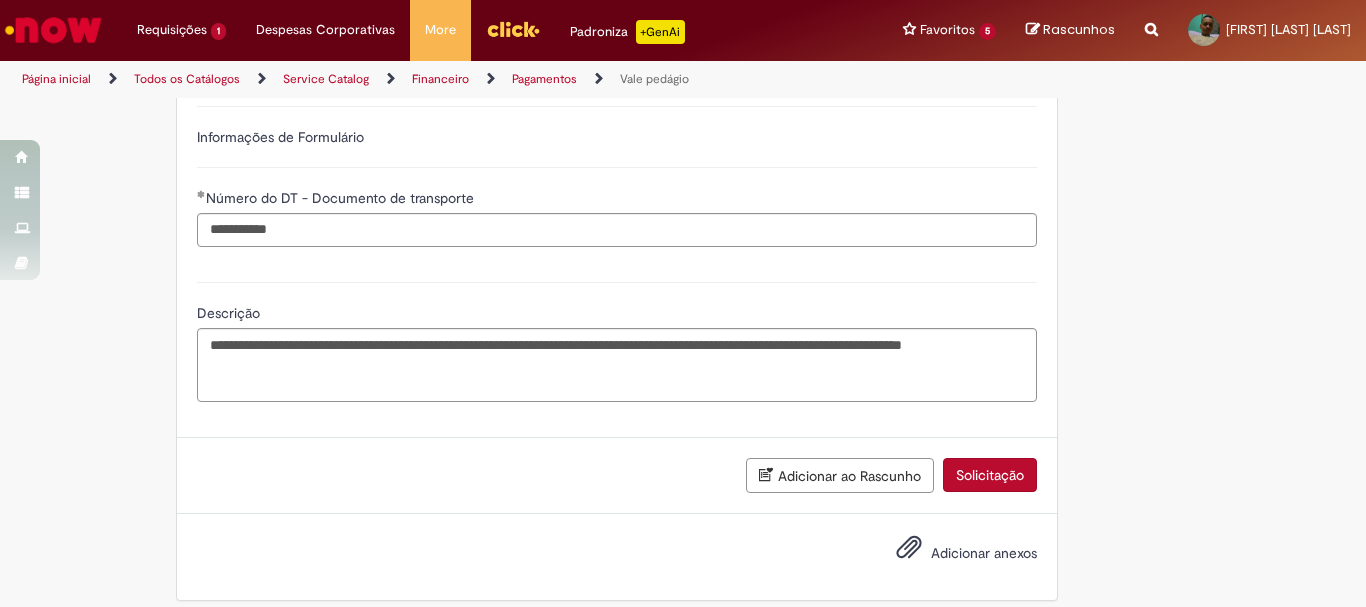 click on "Solicitação" at bounding box center (990, 475) 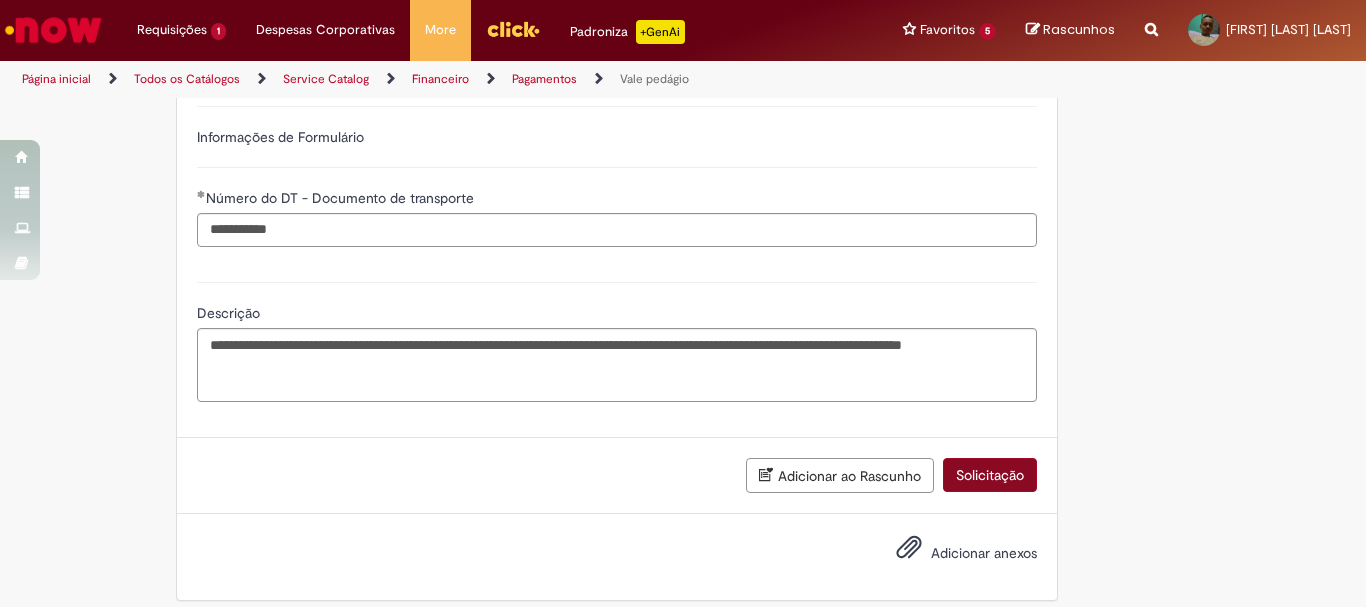 scroll, scrollTop: 767, scrollLeft: 0, axis: vertical 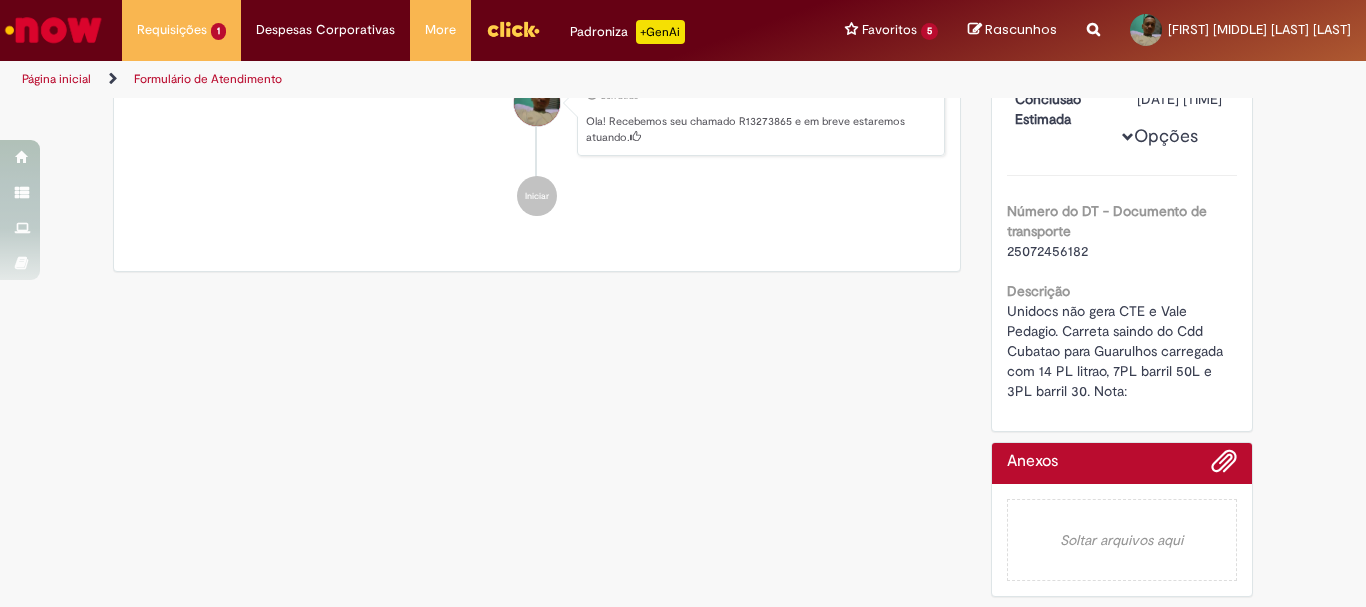 click on "Unidocs não gera CTE e Vale Pedagio. Carreta saindo do Cdd Cubatao para Guarulhos carregada com 14 PL litrao, 7PL barril 50L e 3PL barril 30. Nota:" at bounding box center [1117, 351] 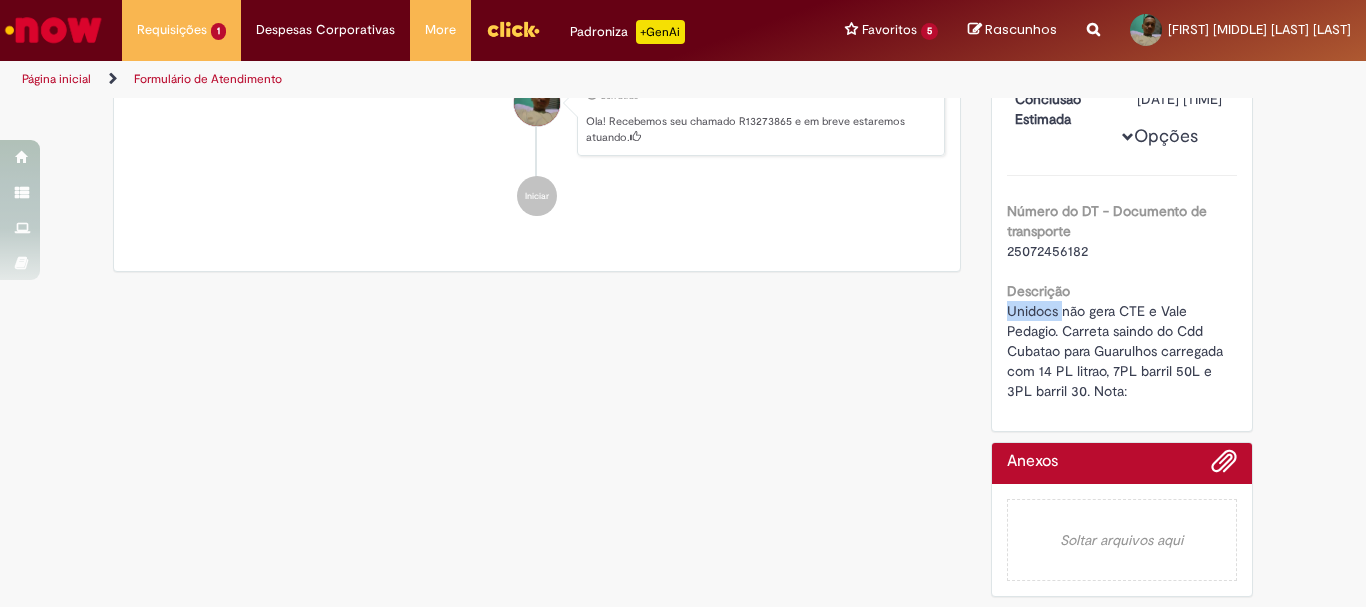 click on "Unidocs não gera CTE e Vale Pedagio. Carreta saindo do Cdd Cubatao para Guarulhos carregada com 14 PL litrao, 7PL barril 50L e 3PL barril 30. Nota:" at bounding box center [1117, 351] 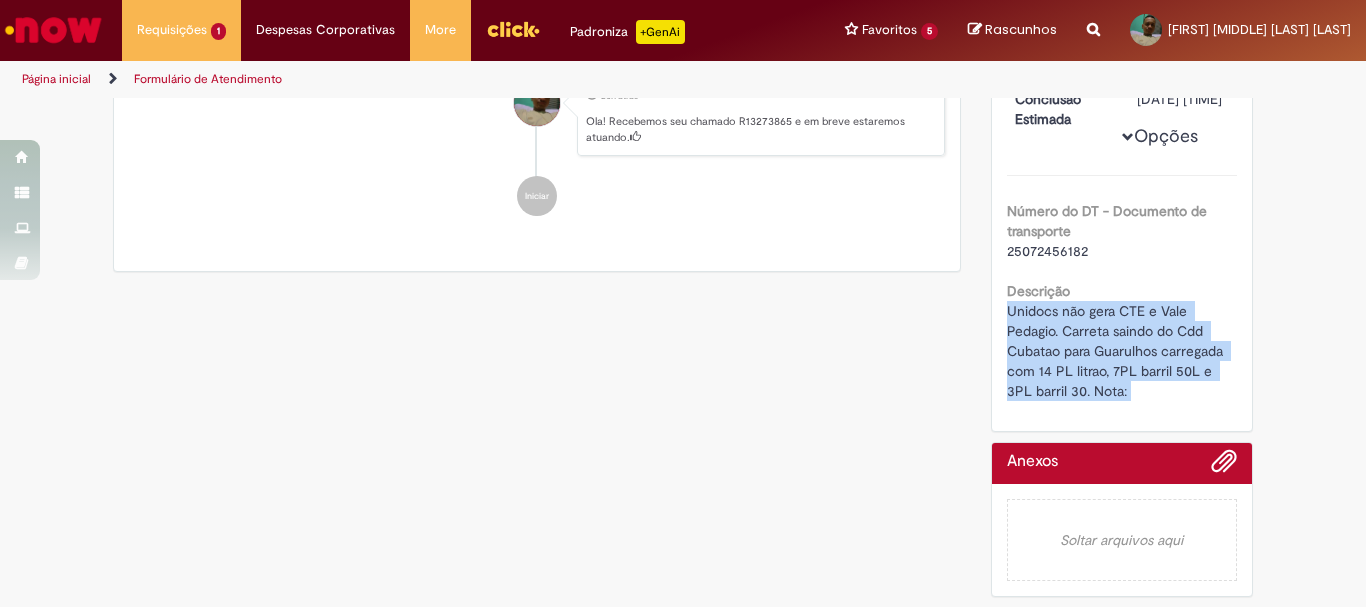 click on "Unidocs não gera CTE e Vale Pedagio. Carreta saindo do Cdd Cubatao para Guarulhos carregada com 14 PL litrao, 7PL barril 50L e 3PL barril 30. Nota:" at bounding box center [1117, 351] 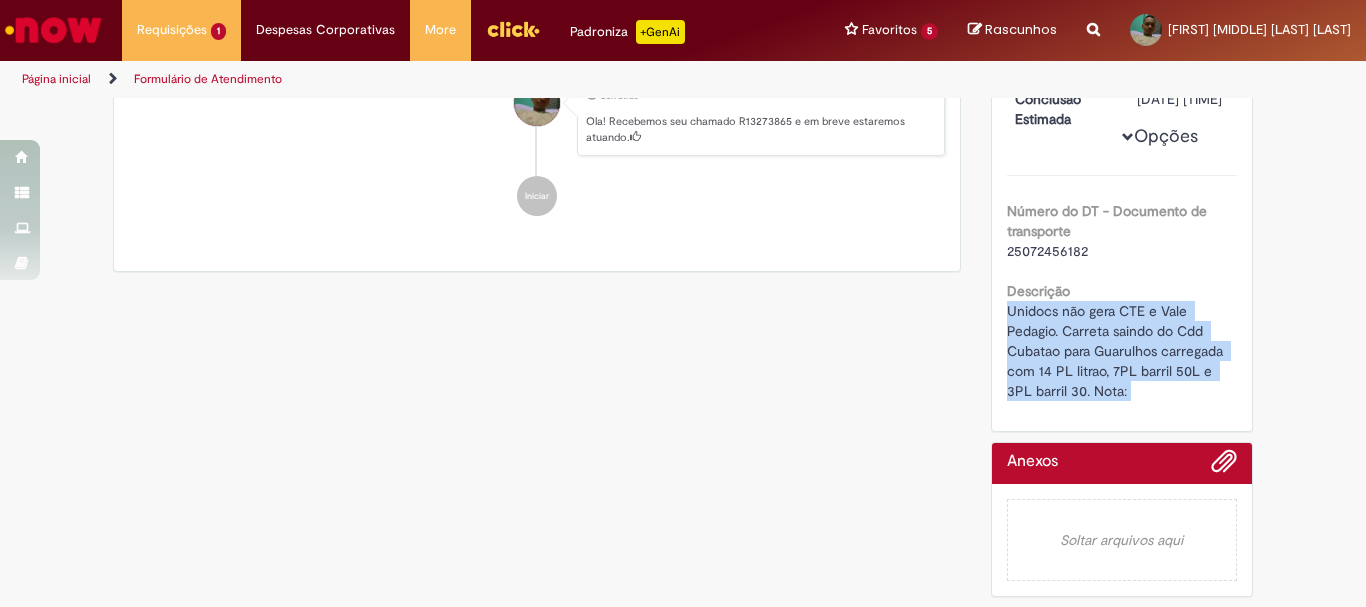 copy on "Unidocs não gera CTE e Vale Pedagio. Carreta saindo do Cdd Cubatao para Guarulhos carregada com 14 PL litrao, 7PL barril 50L e 3PL barril 30. Nota:" 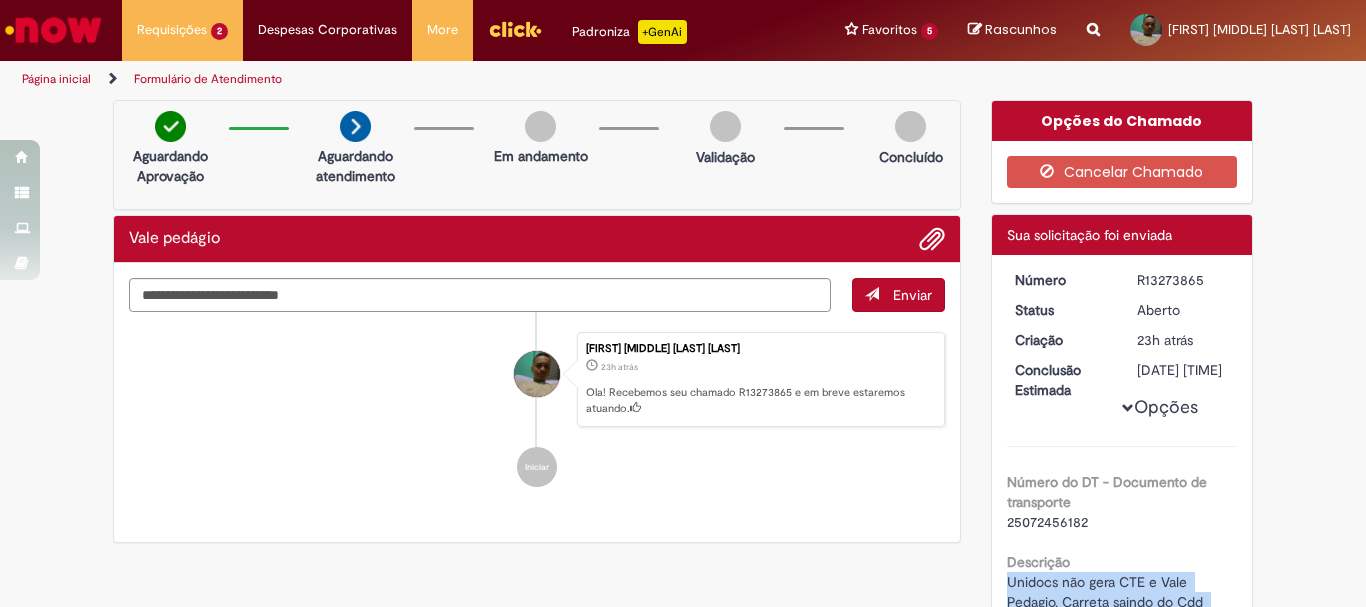 scroll, scrollTop: 200, scrollLeft: 0, axis: vertical 